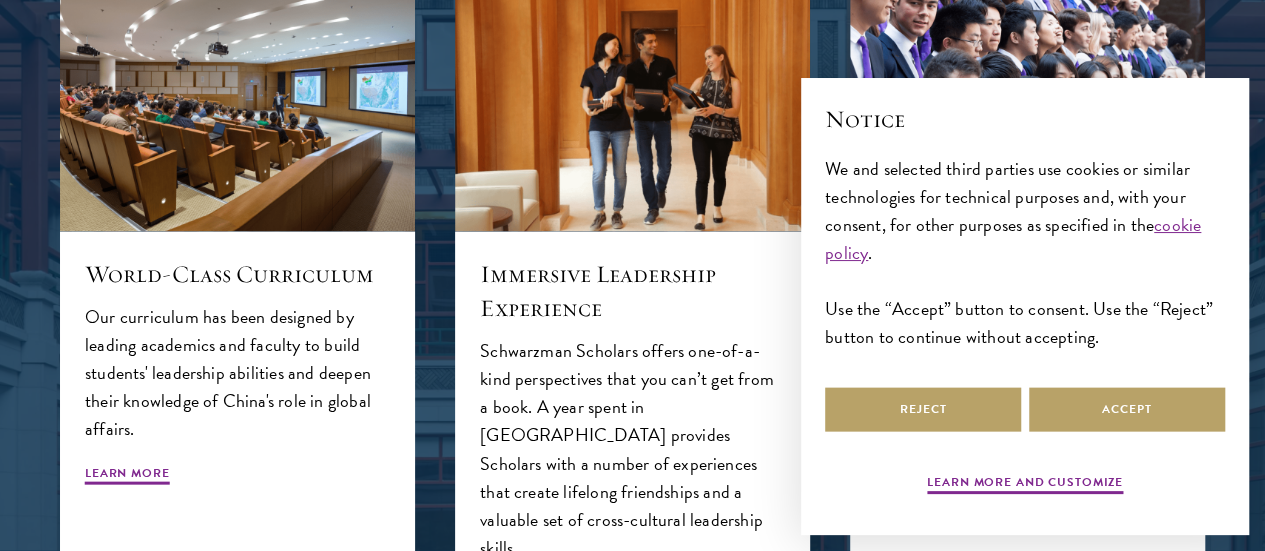 scroll, scrollTop: 1976, scrollLeft: 0, axis: vertical 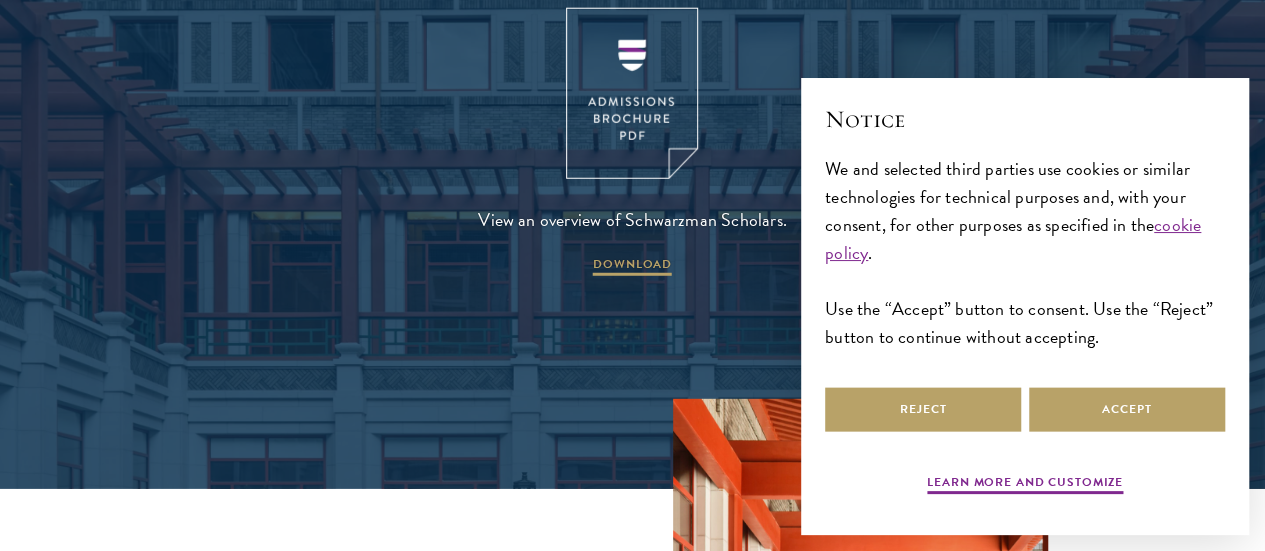 click on "About
Overview
Leadership
Donors
Program Experience
Overview
Curriculum
Student Life
Faculty & Guest Speakers
Scholars
Admissions
Overview
Application Instructions
Information Sessions
Alumni
News
STAY UPDATED
Apply
Follow Schwarzman Scholars
Shape the future.
Schwarzman Scholars is a prestigious one-year, fully funded master’s program in global affairs at [GEOGRAPHIC_DATA], one of the world's top universities. Designed to build a global community of future leaders, this program offers an immersive learning experience dedicated to leadership development." at bounding box center [632, 625] 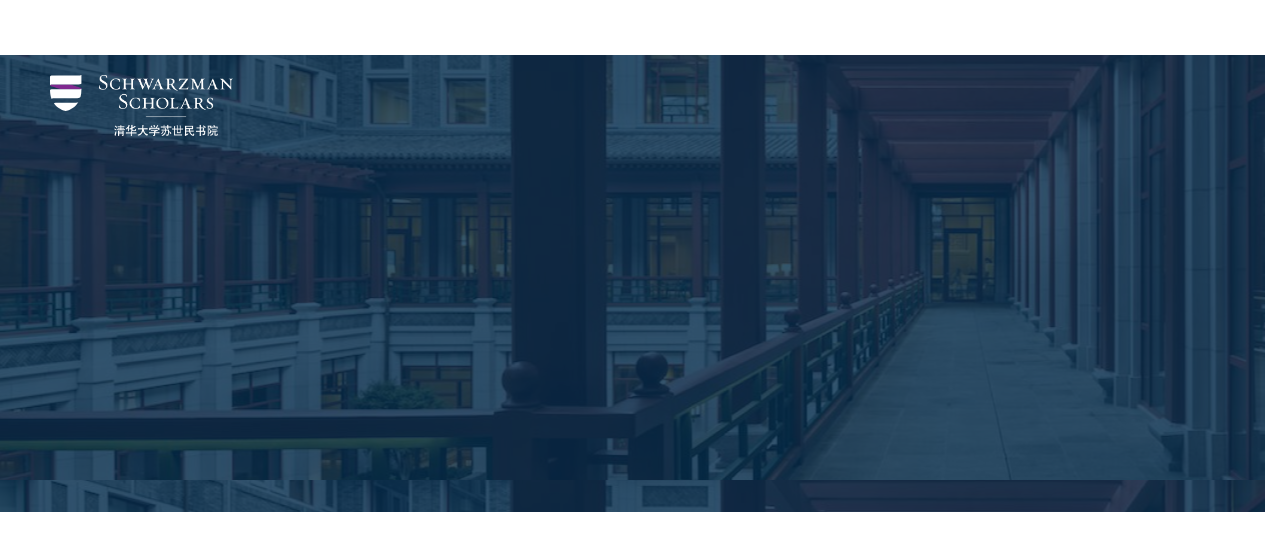 scroll, scrollTop: 2108, scrollLeft: 0, axis: vertical 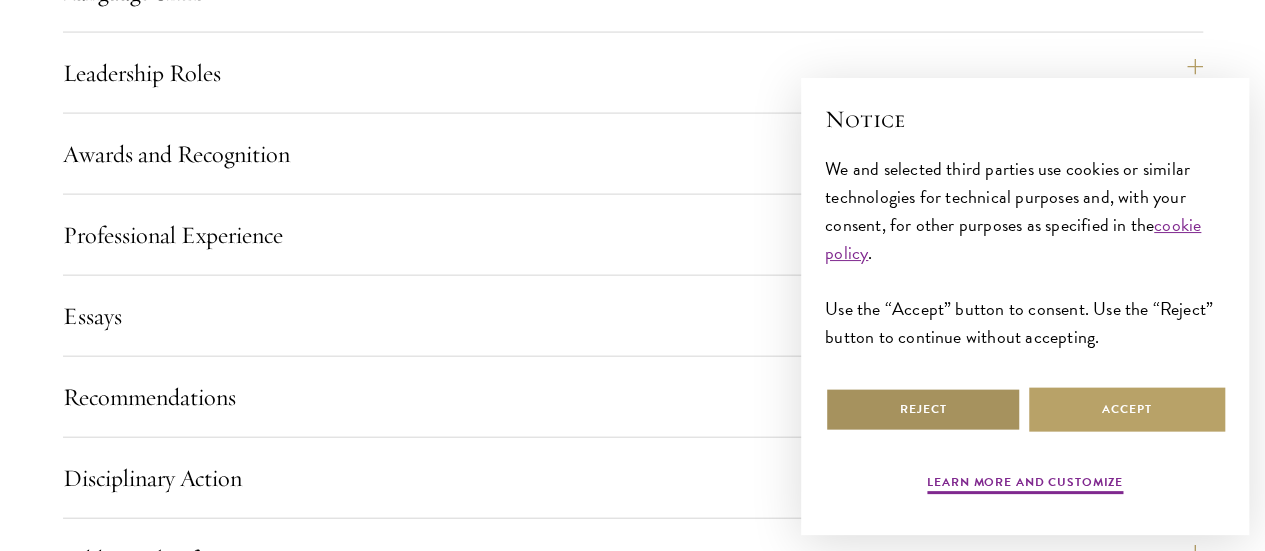 click on "Reject" at bounding box center (923, 409) 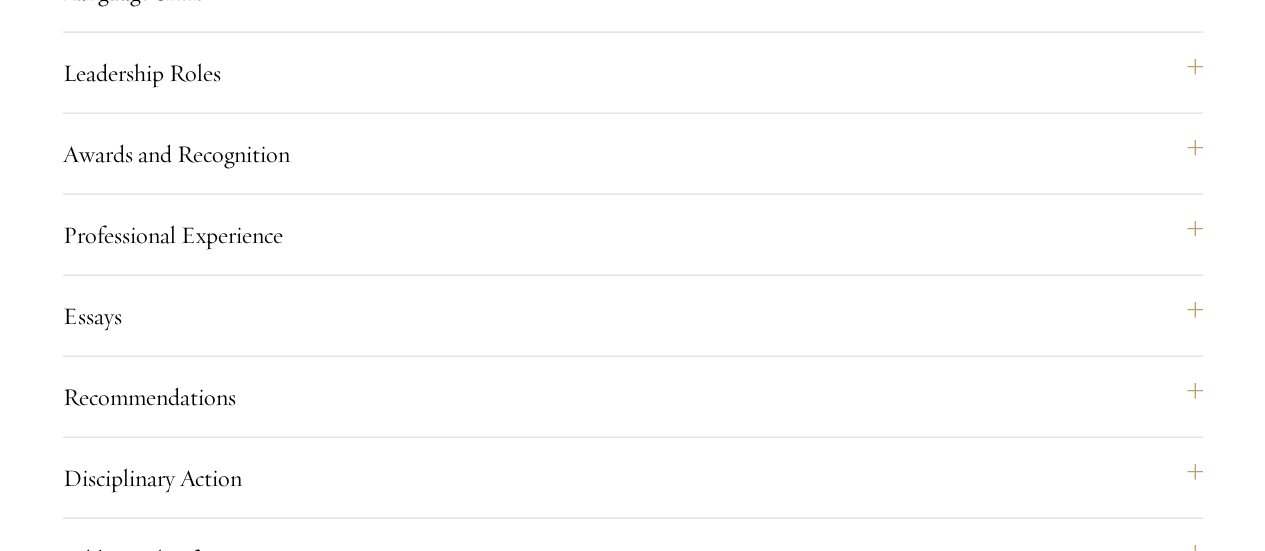click on "Yes" at bounding box center (568, 1473) 